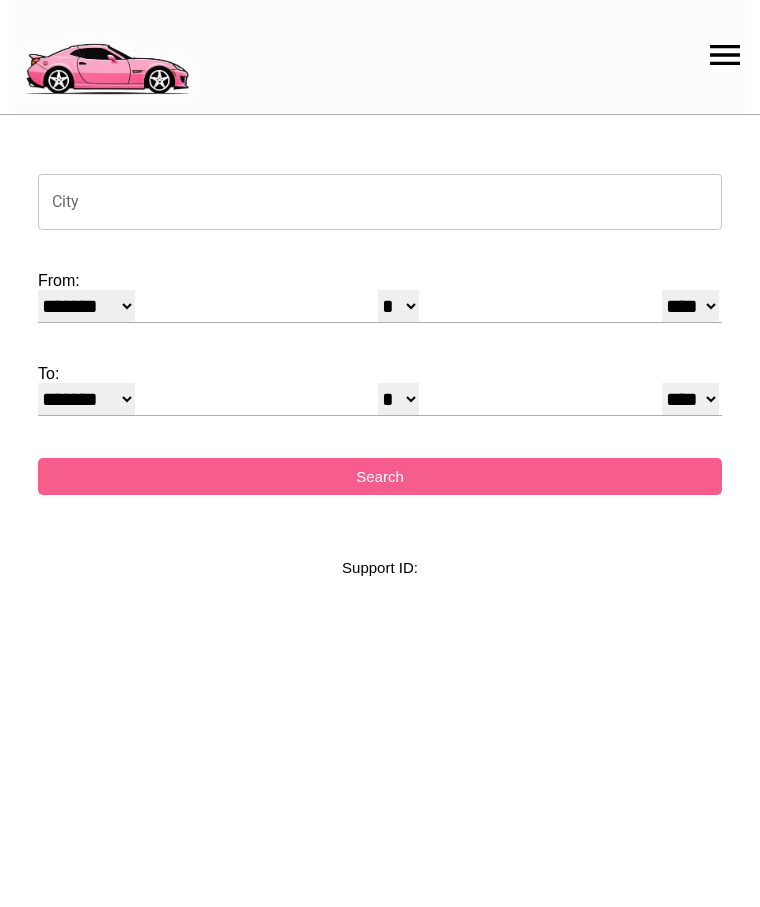 select on "*" 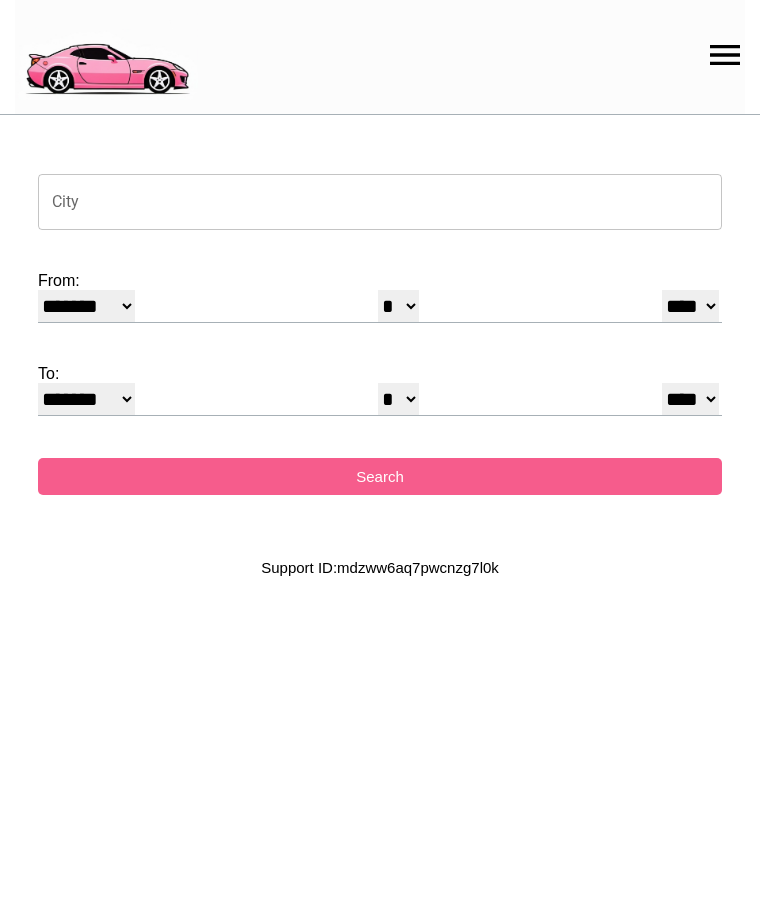 scroll, scrollTop: 0, scrollLeft: 0, axis: both 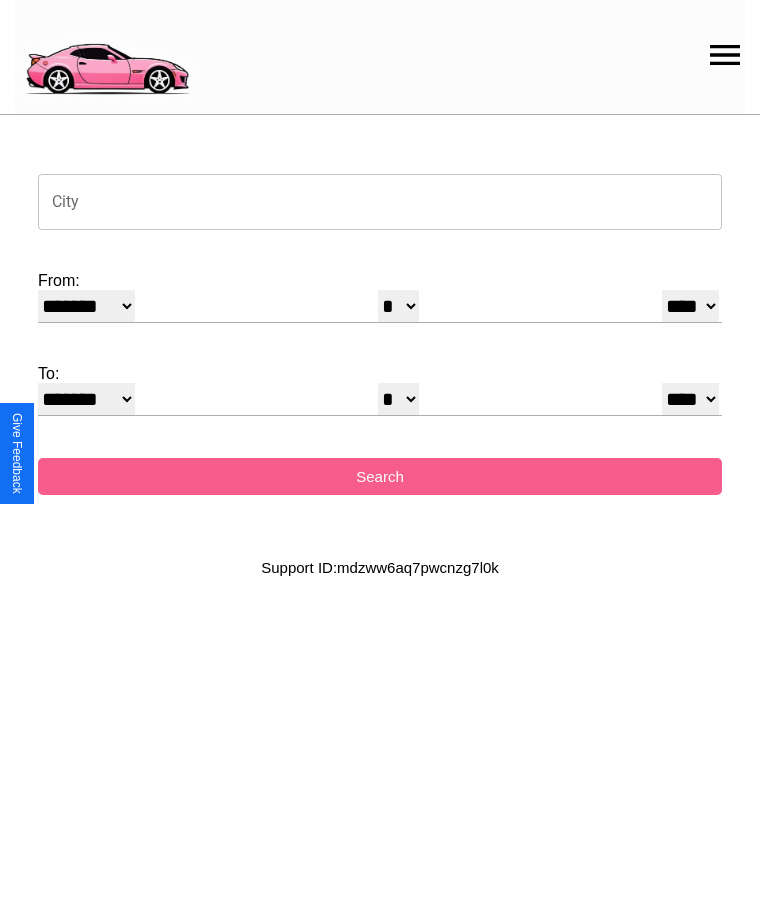 click 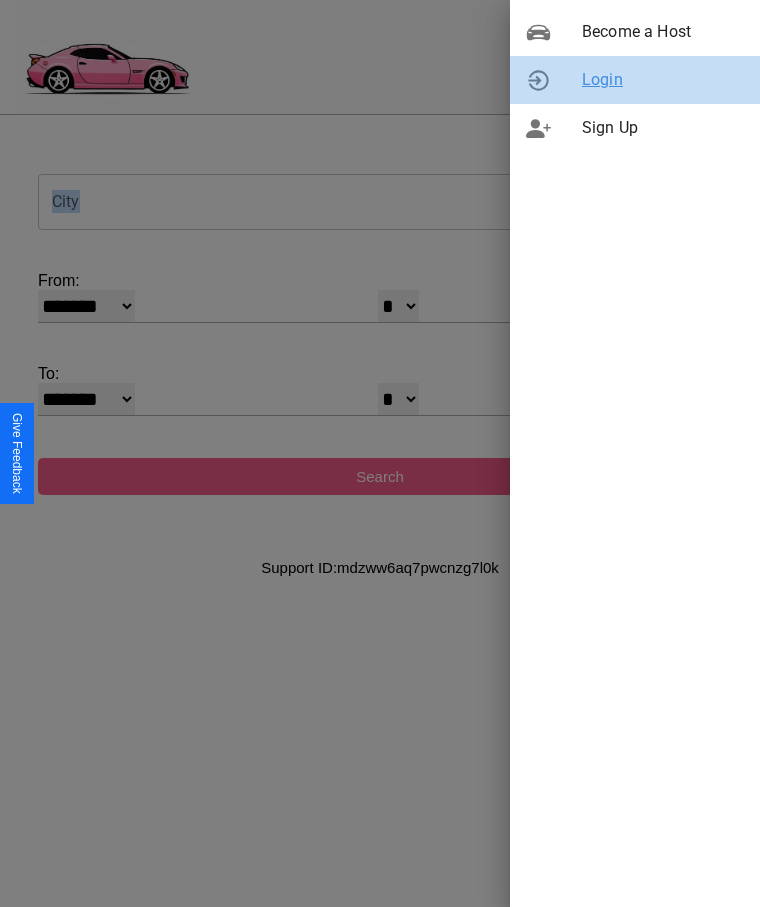 click on "Login" at bounding box center [663, 80] 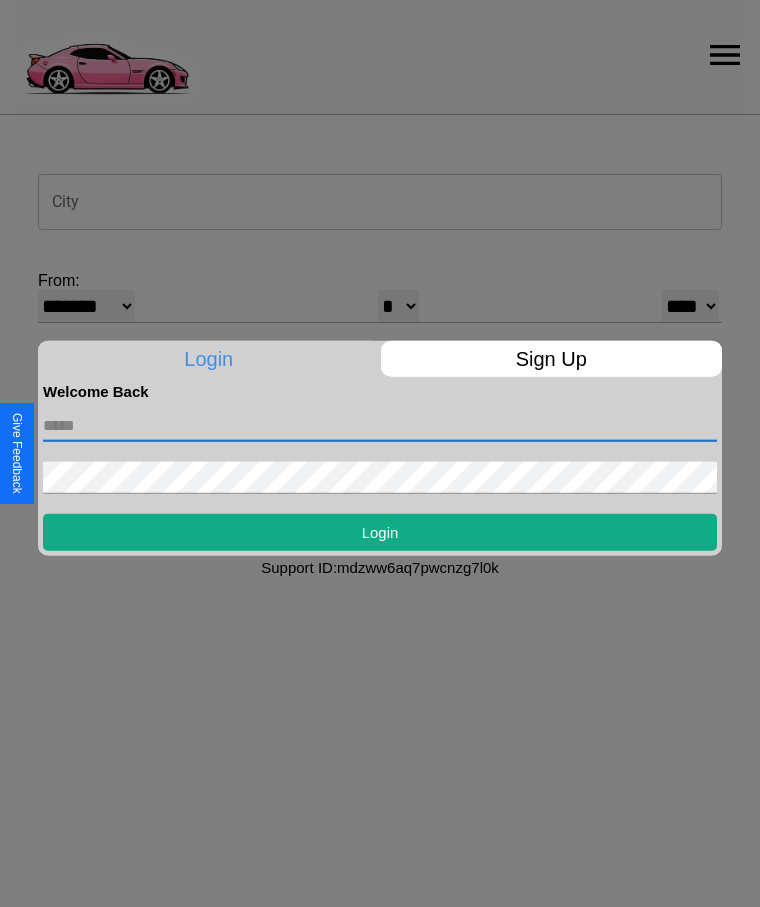 click at bounding box center (380, 425) 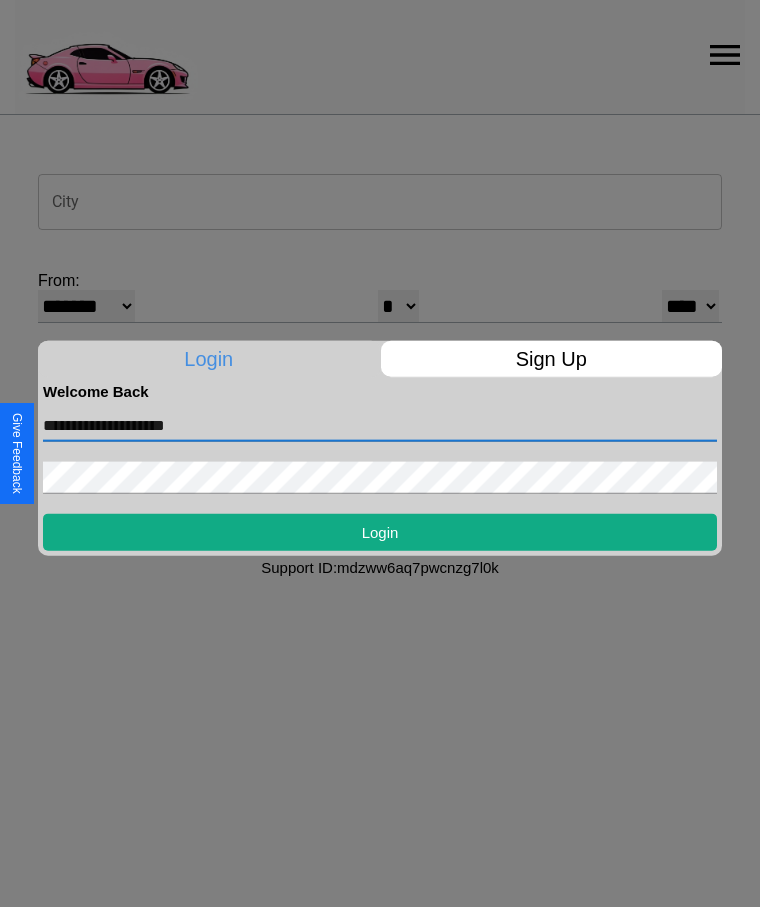 type on "**********" 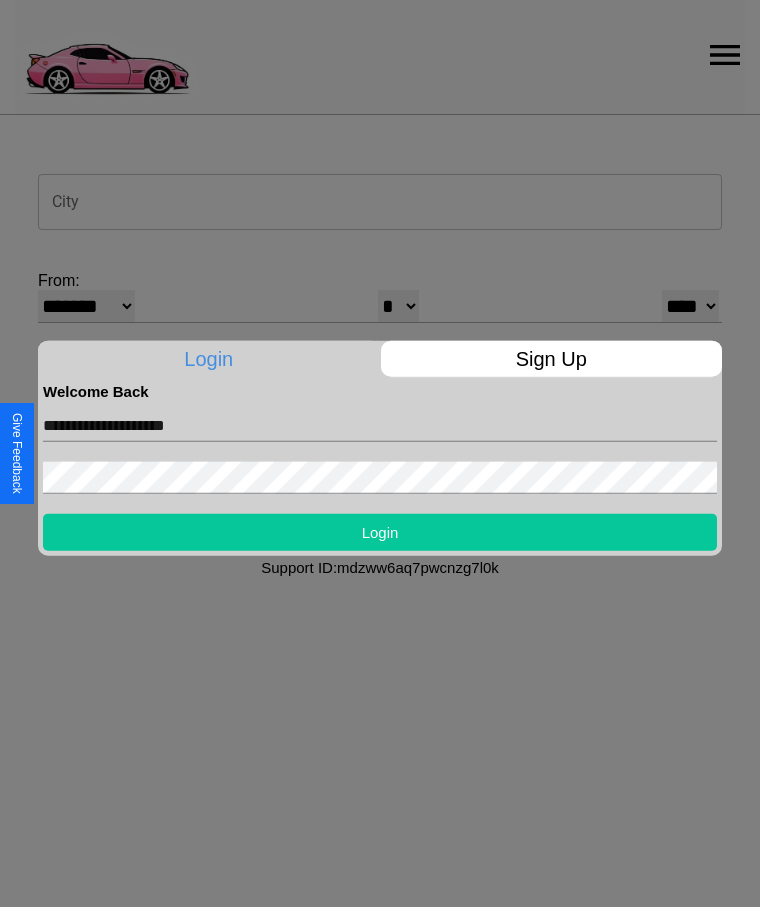 click on "Login" at bounding box center [380, 531] 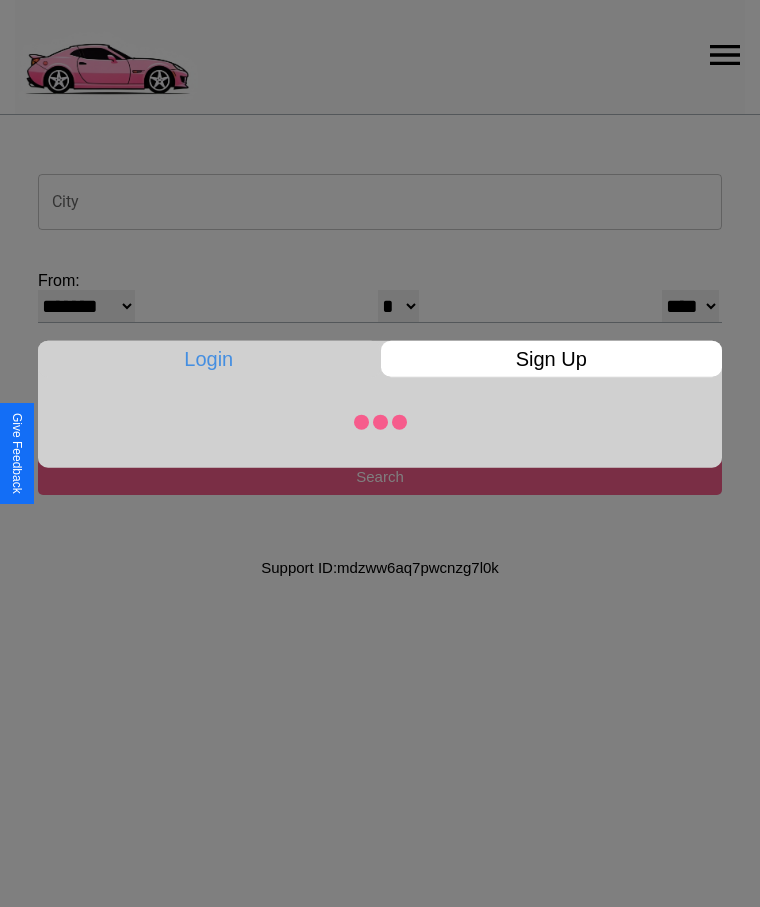 select on "*" 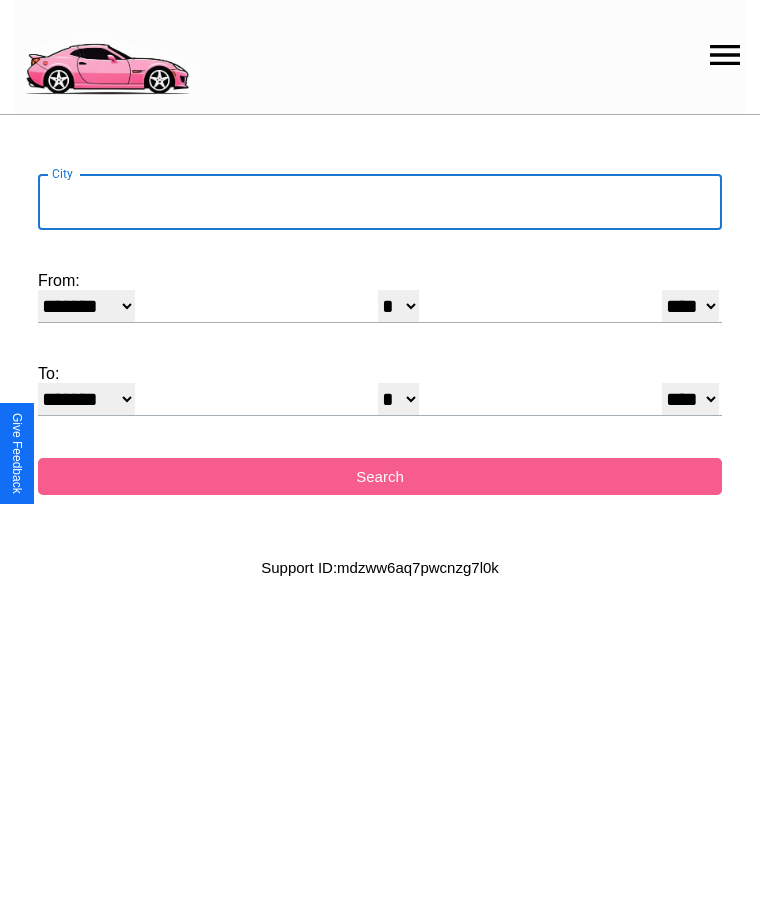 click on "City" at bounding box center (380, 202) 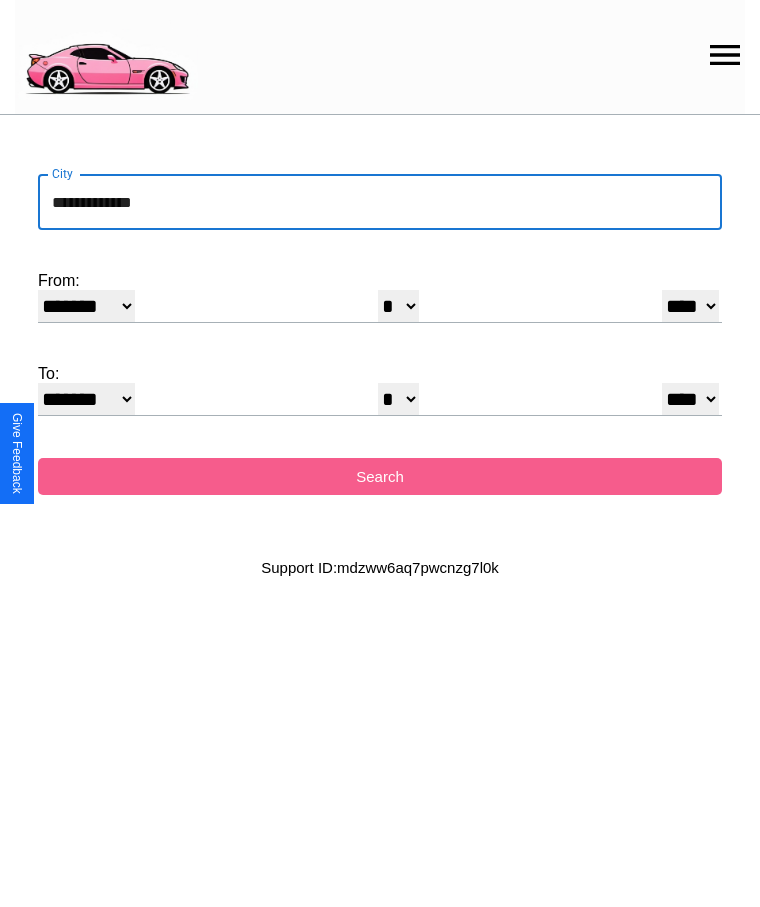 type on "**********" 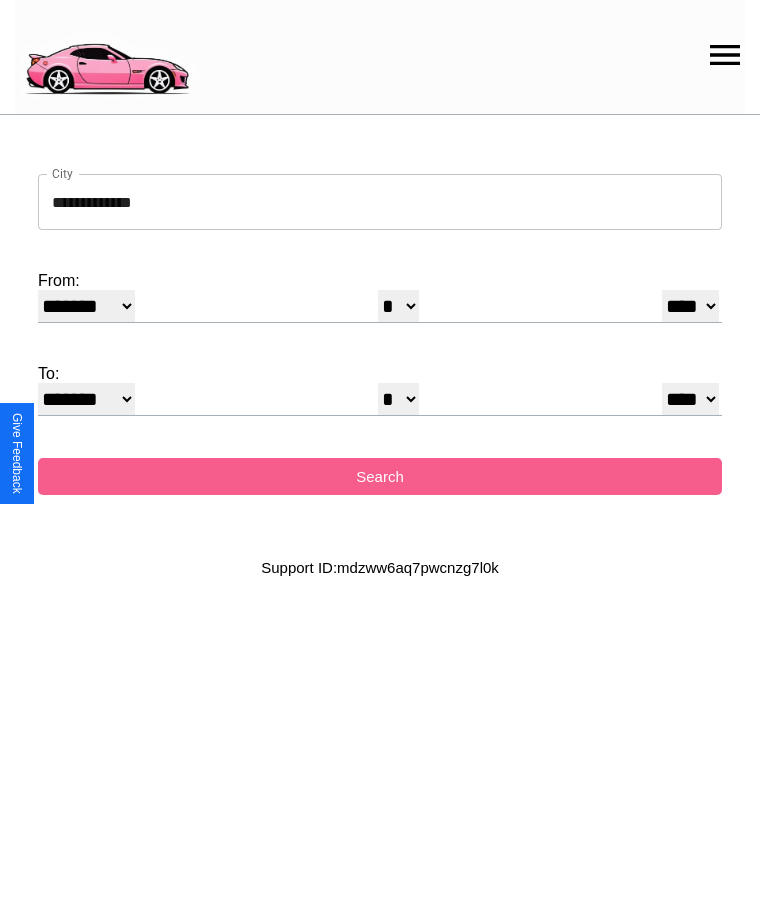 click on "******* ******** ***** ***** *** **** **** ****** ********* ******* ******** ********" at bounding box center (86, 306) 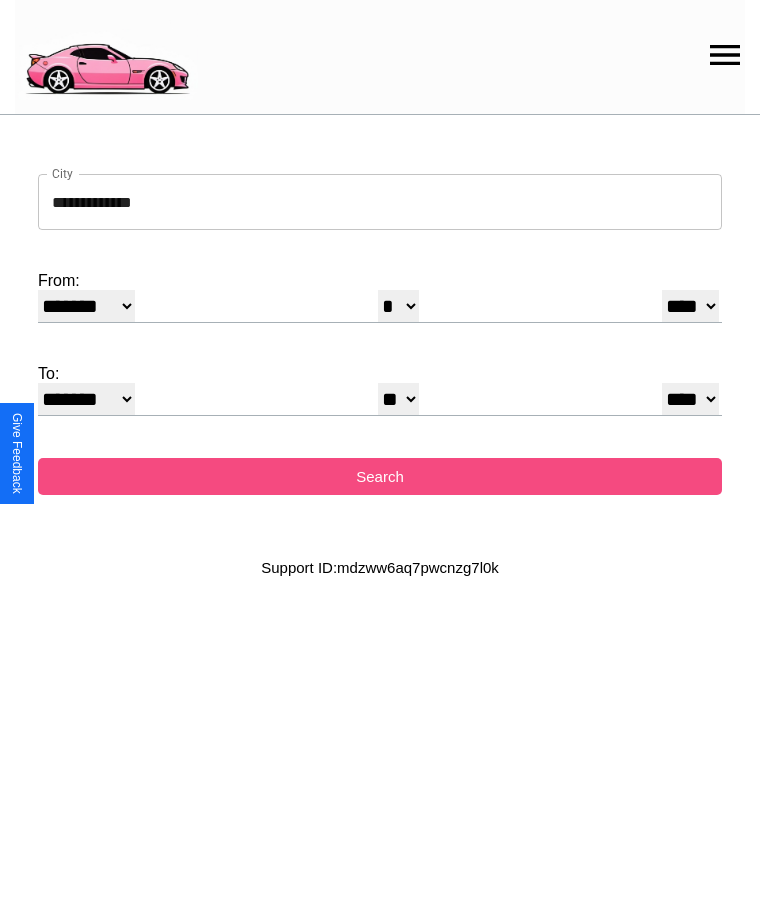 click on "Search" at bounding box center [380, 476] 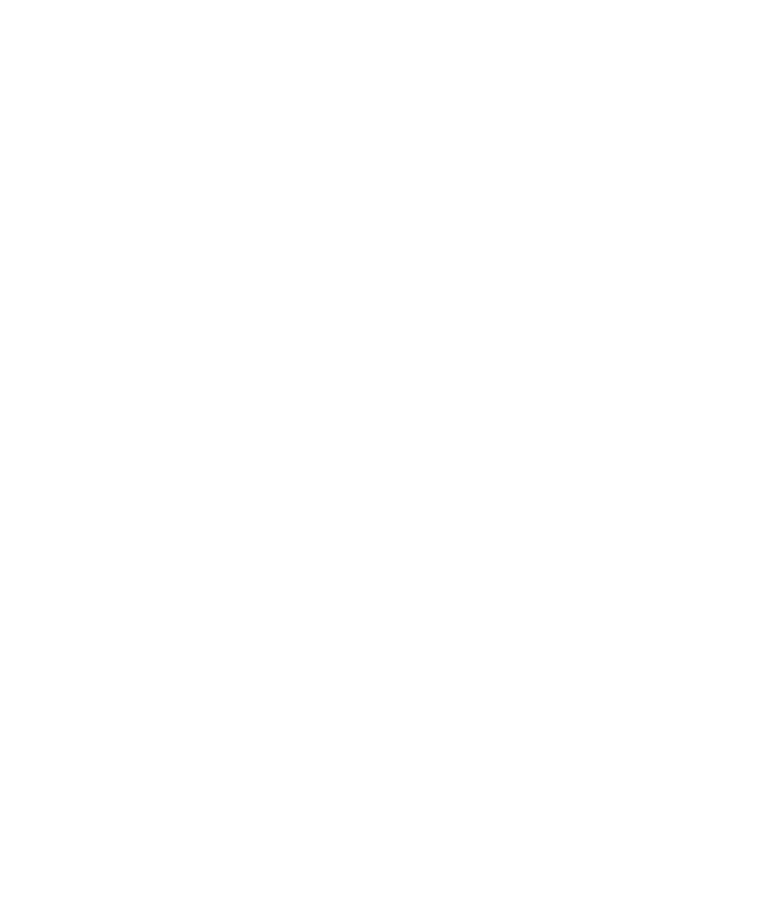 scroll, scrollTop: 0, scrollLeft: 0, axis: both 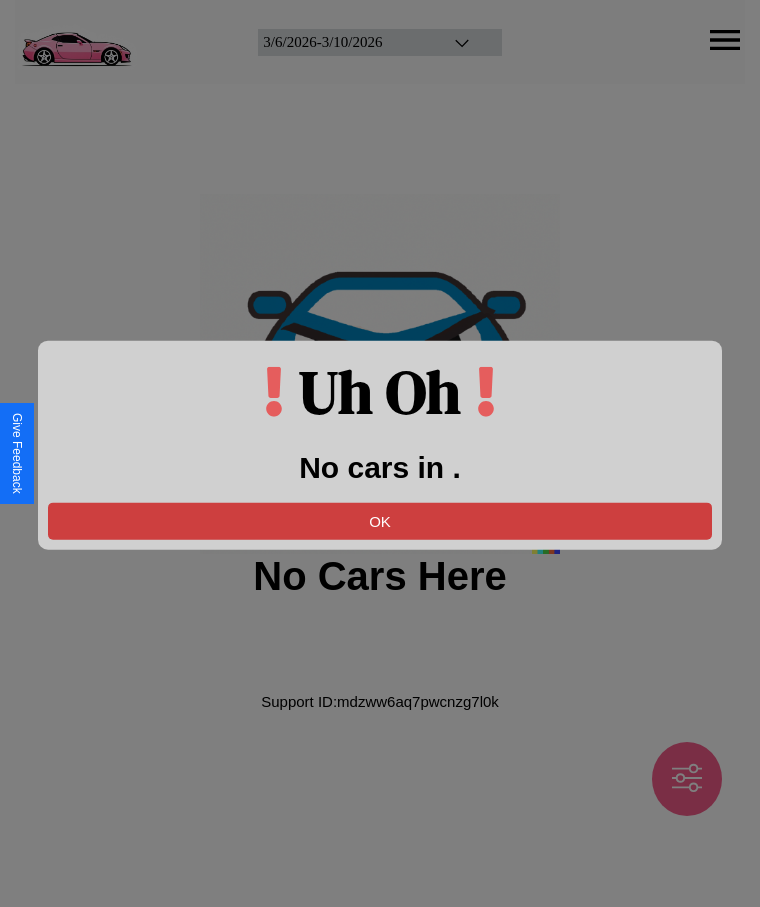 click on "OK" at bounding box center [380, 520] 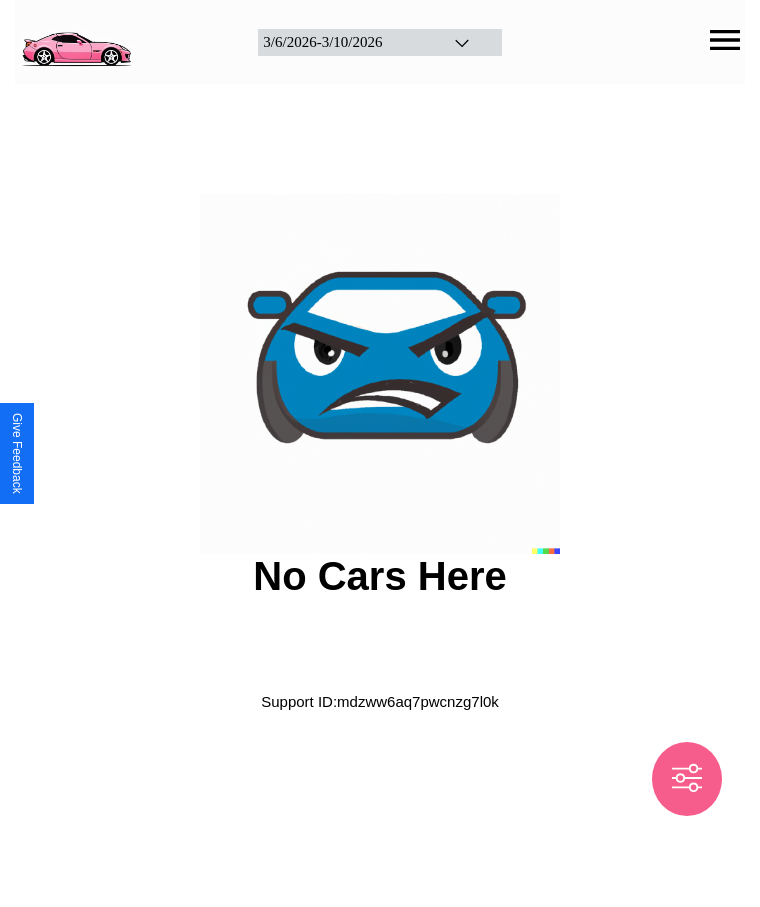 click at bounding box center [76, 40] 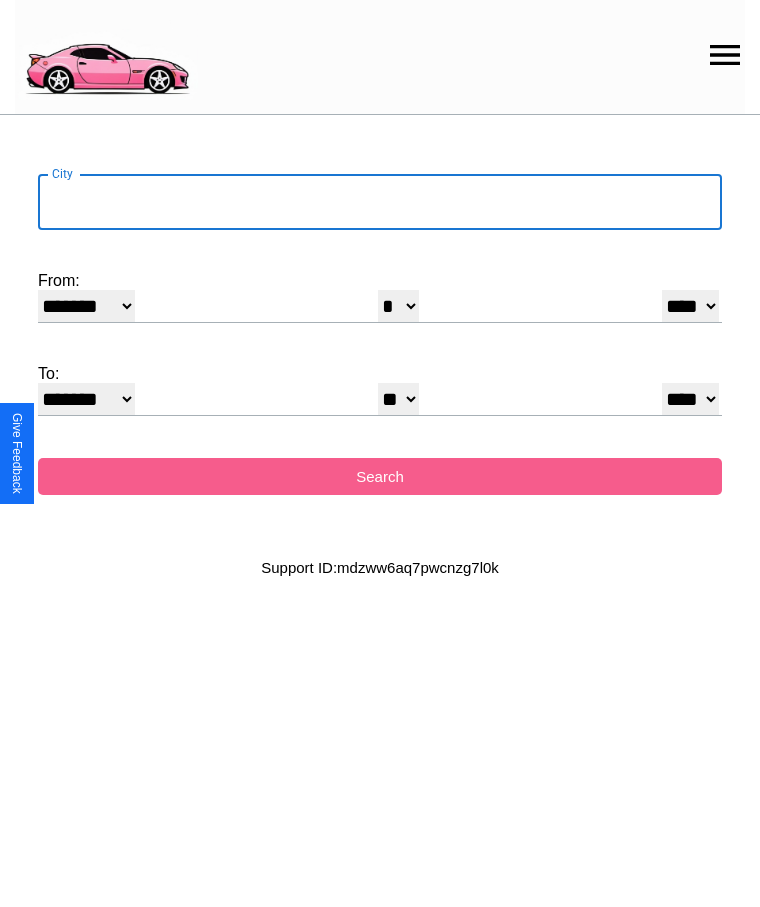 click on "City" at bounding box center [380, 202] 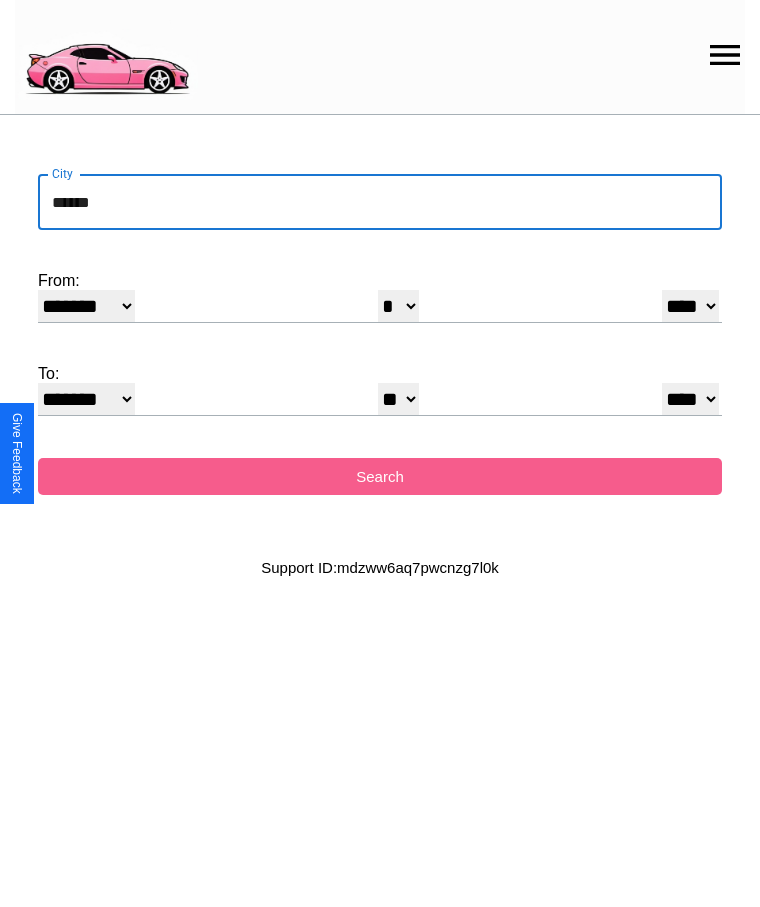 type on "******" 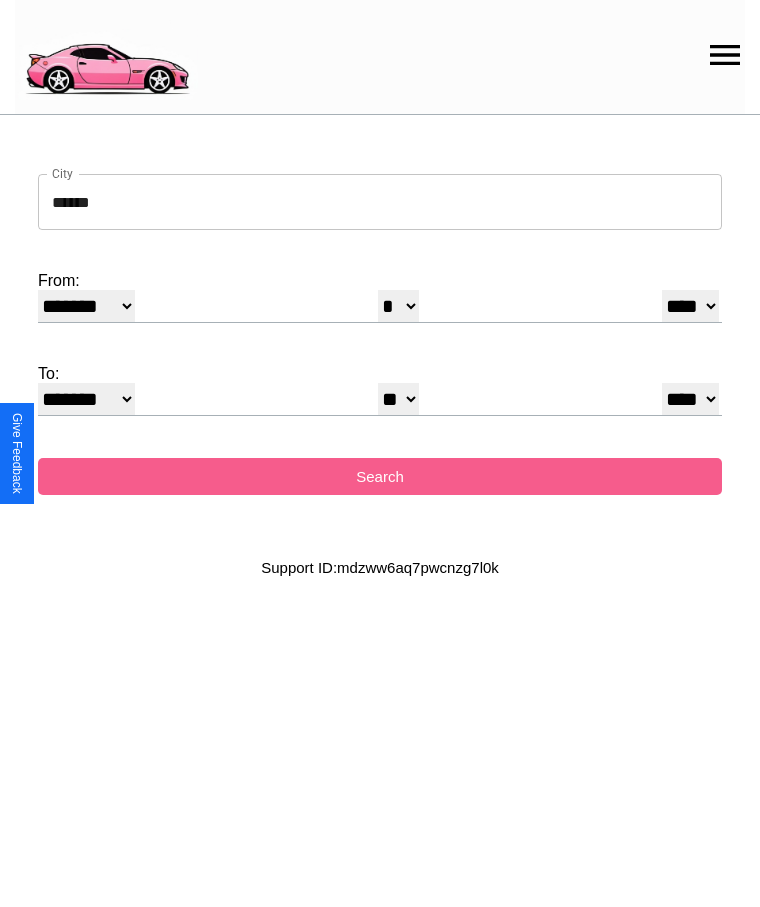 click on "* * * * * * * * * ** ** ** ** ** ** ** ** ** ** ** ** ** ** ** ** ** ** ** ** ** **" at bounding box center (398, 306) 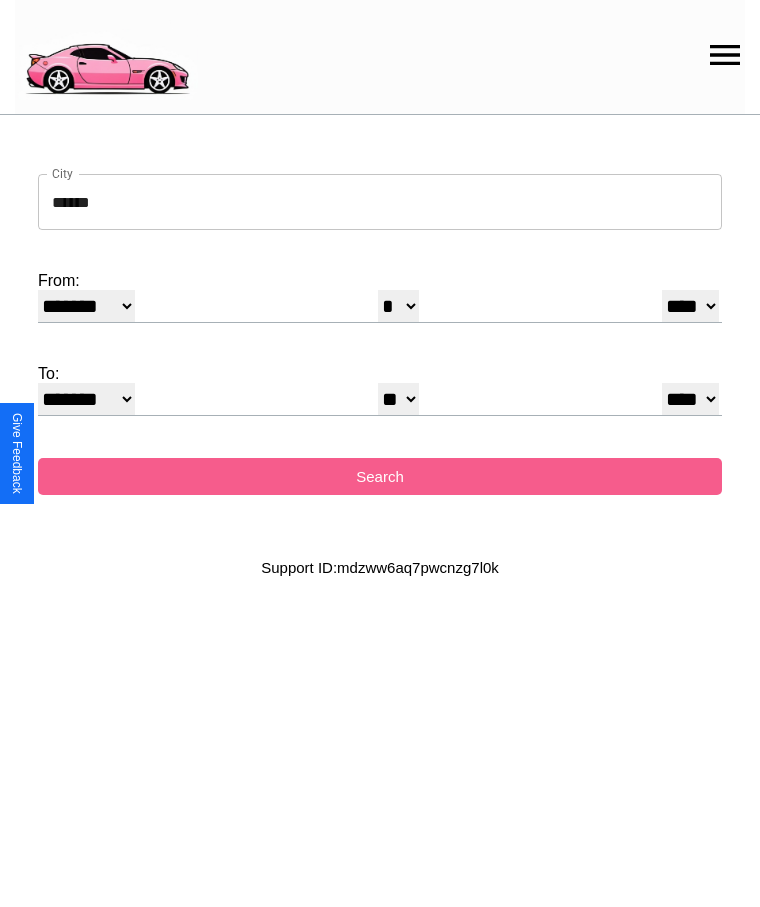 select on "**" 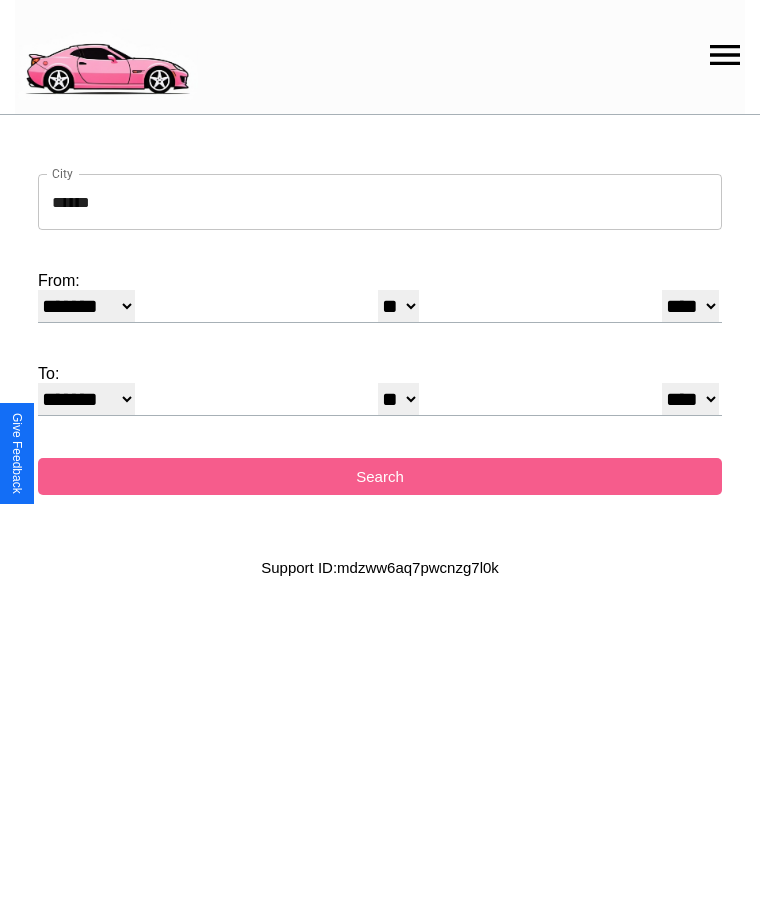 click on "* * * * * * * * * ** ** ** ** ** ** ** ** ** ** ** ** ** ** ** ** ** ** ** ** ** **" at bounding box center [398, 399] 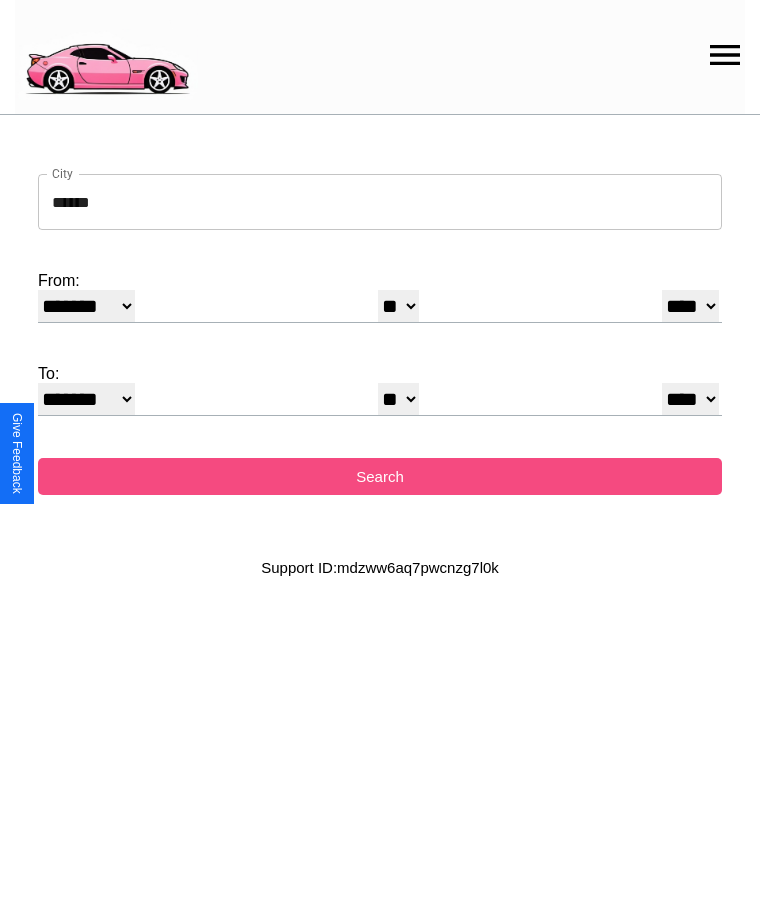 click on "Search" at bounding box center (380, 476) 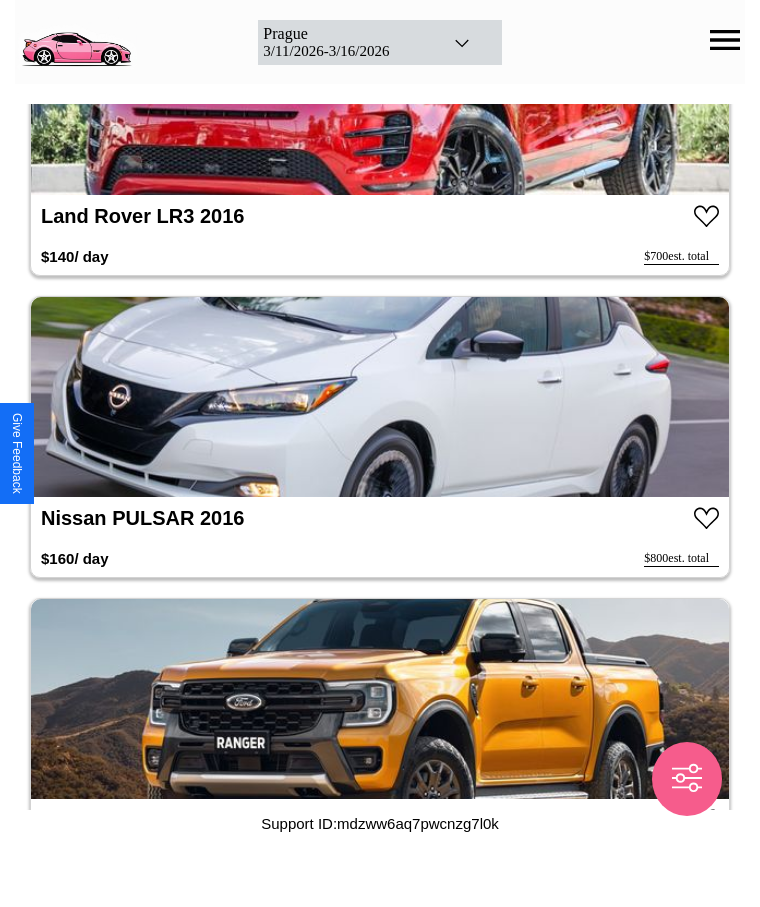 scroll, scrollTop: 1328, scrollLeft: 0, axis: vertical 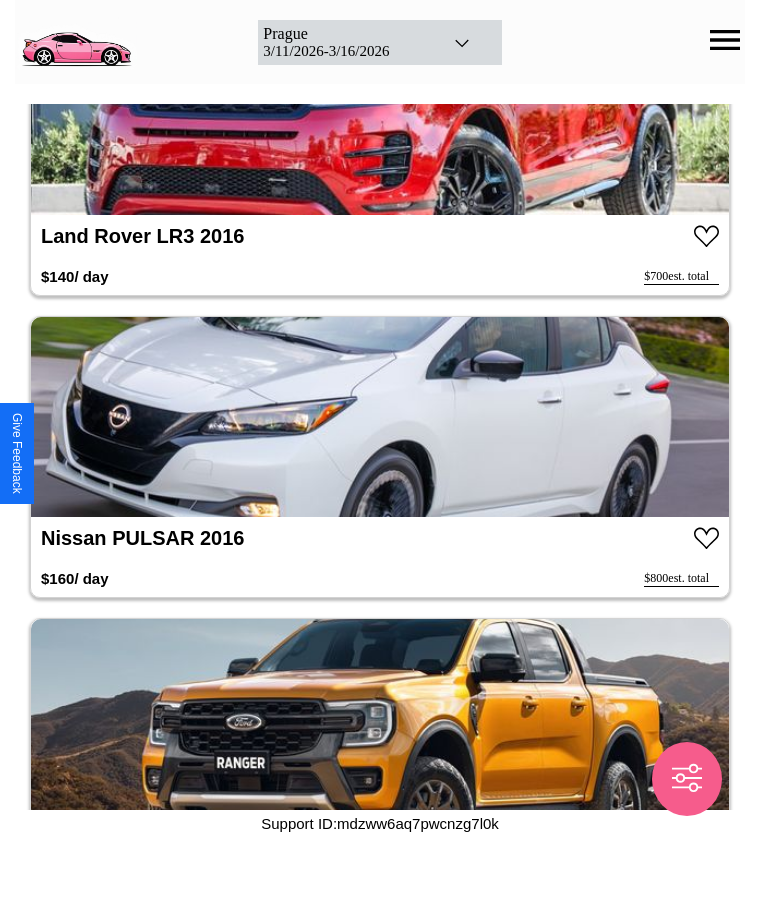 click at bounding box center [380, 417] 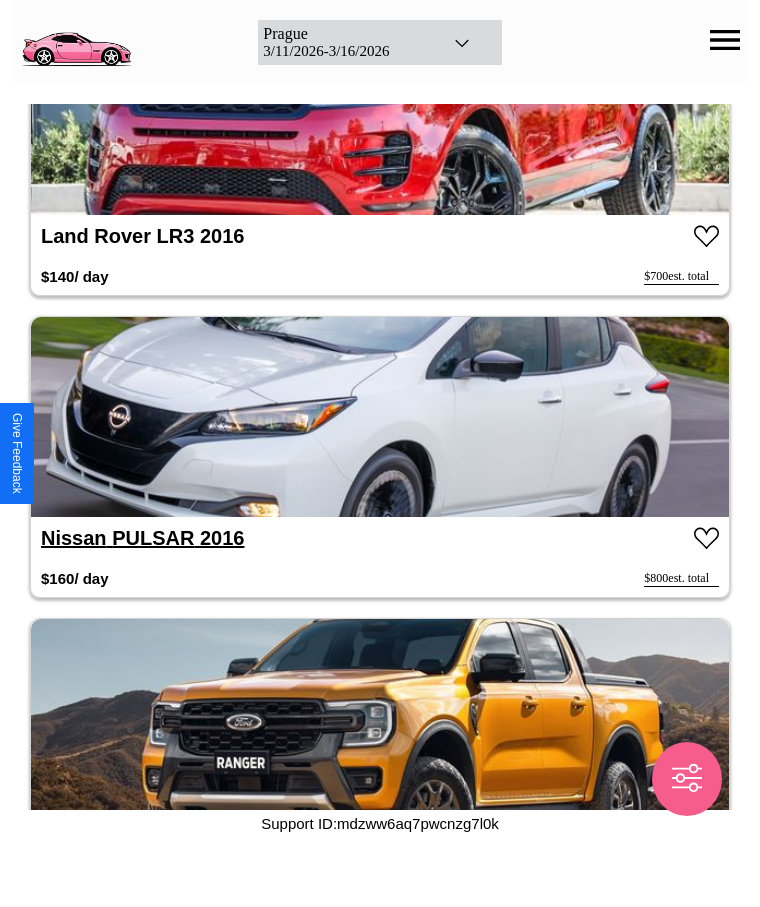 click on "Nissan   PULSAR   2016" at bounding box center [142, 538] 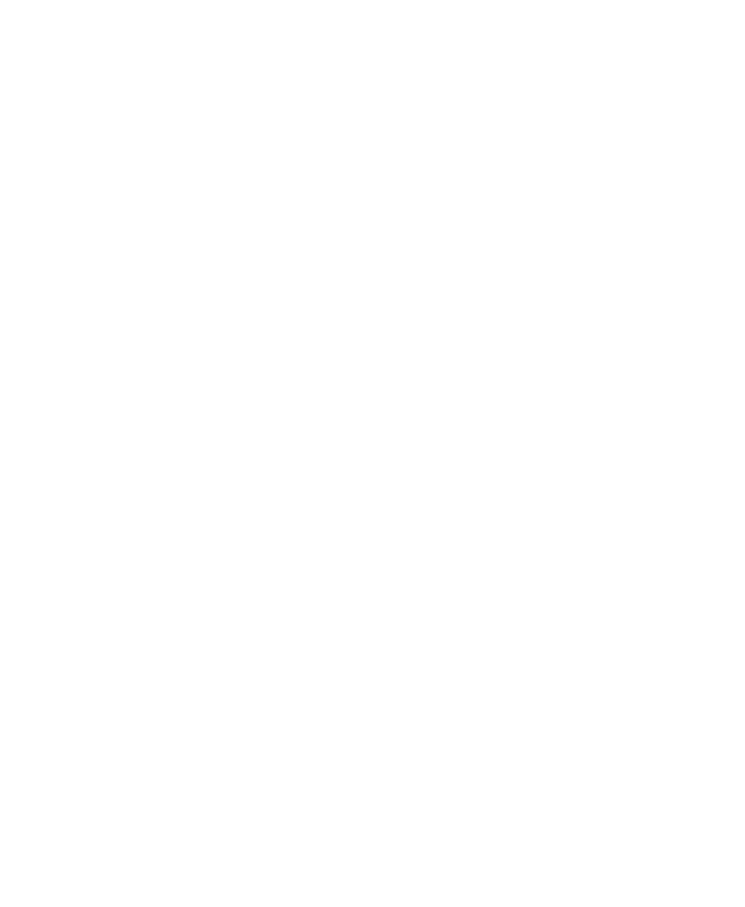 scroll, scrollTop: 0, scrollLeft: 0, axis: both 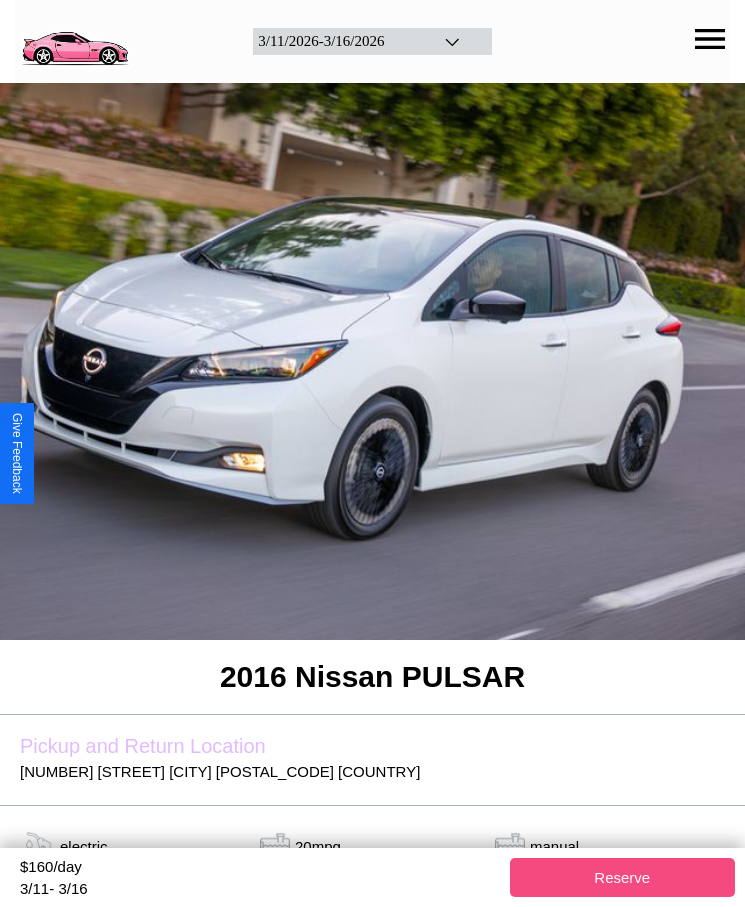 click on "Reserve" at bounding box center (623, 877) 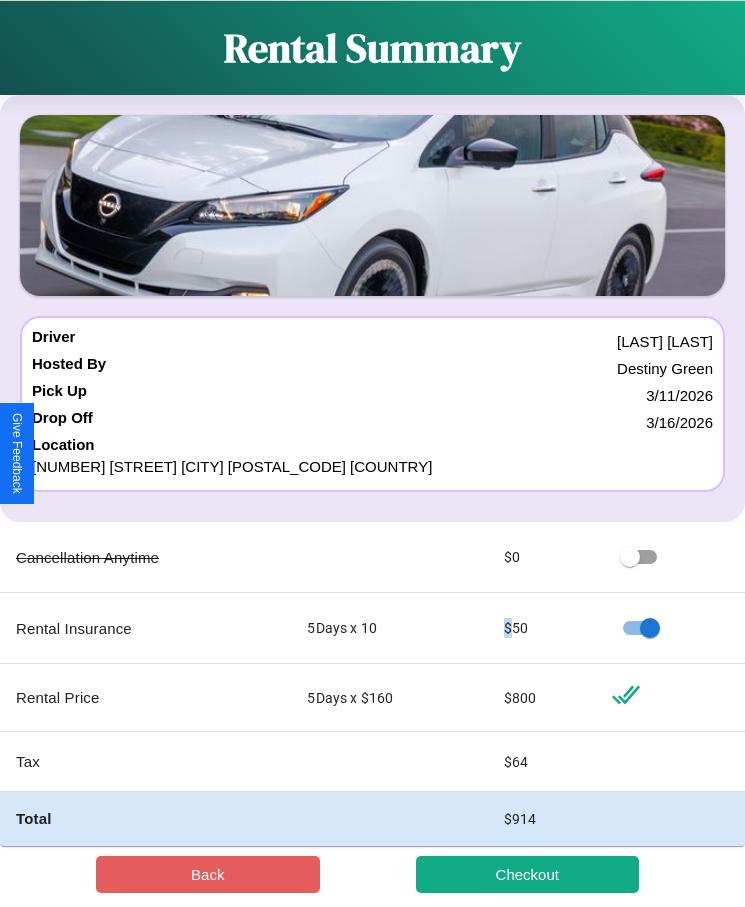 scroll, scrollTop: 23, scrollLeft: 0, axis: vertical 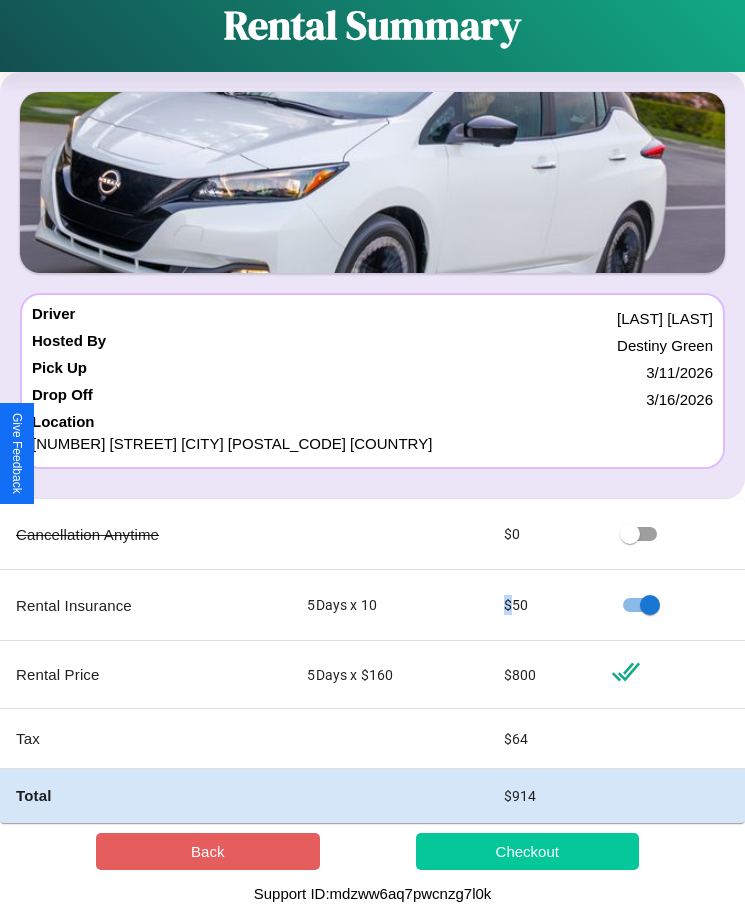 click on "Checkout" at bounding box center (528, 851) 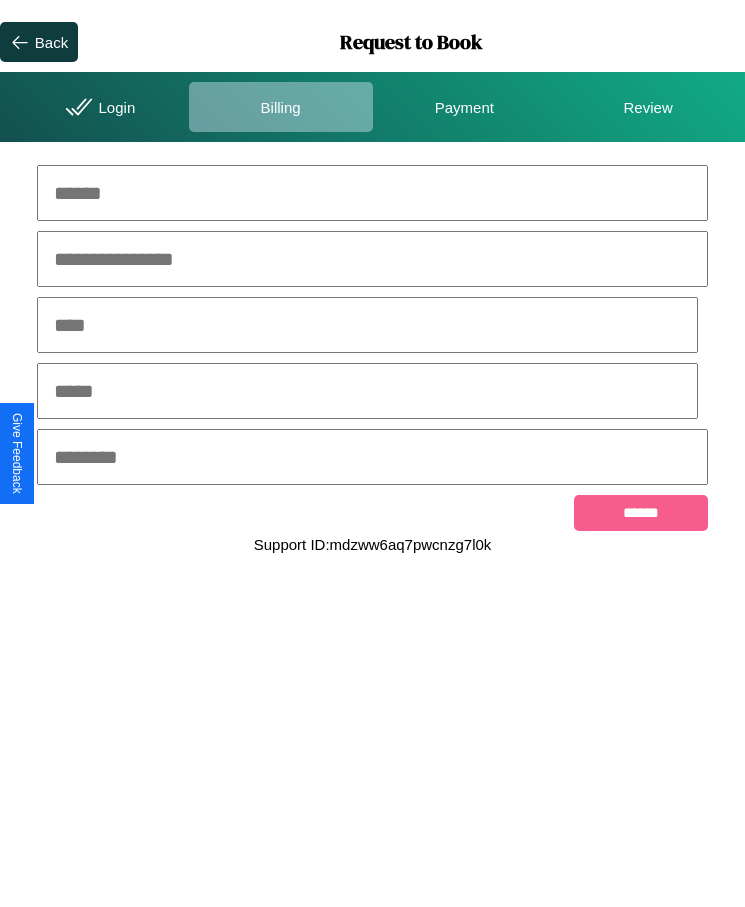 scroll, scrollTop: 0, scrollLeft: 0, axis: both 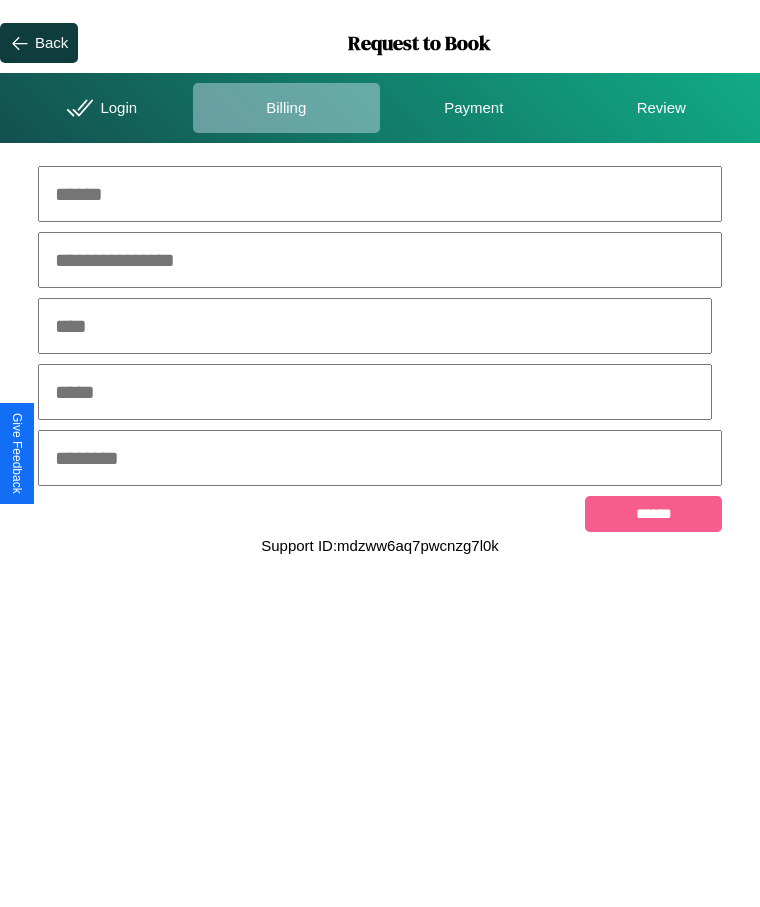 click at bounding box center (380, 194) 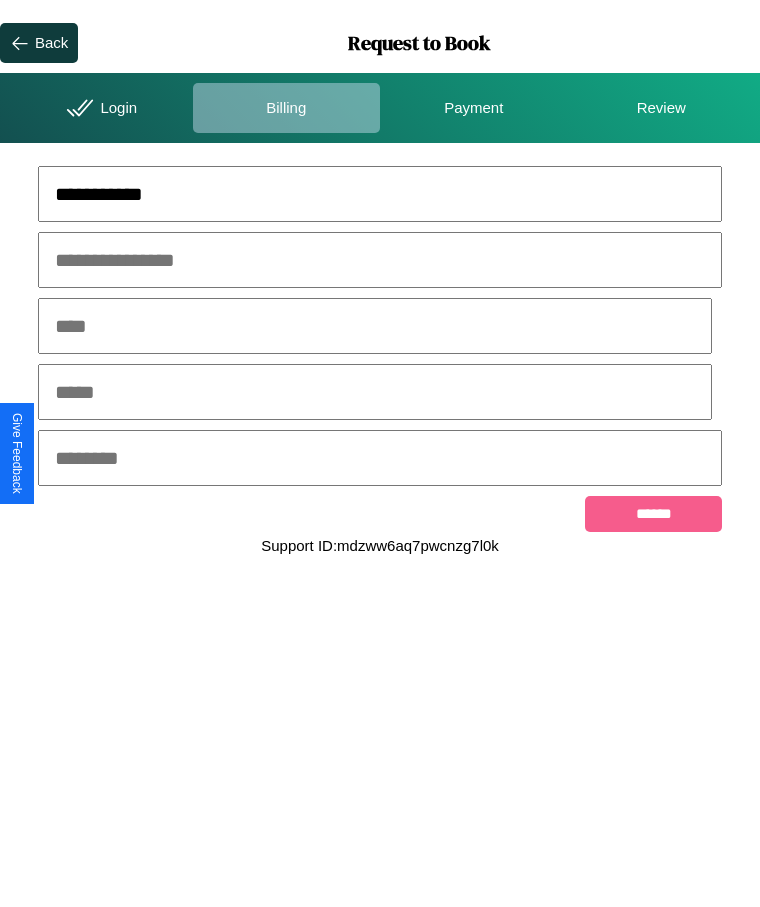 type on "**********" 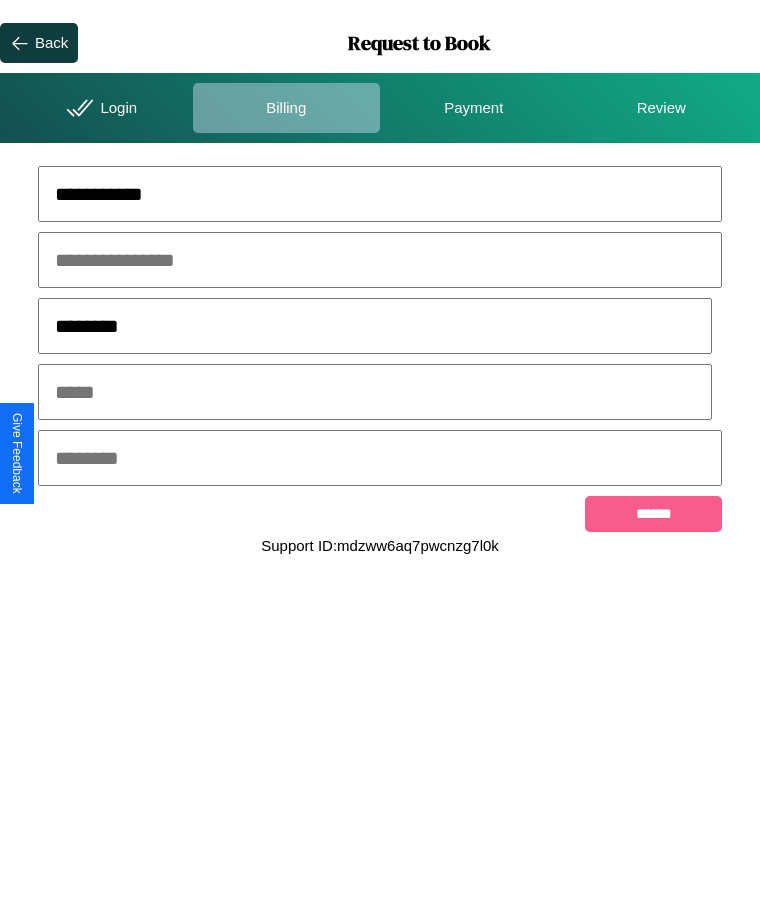 type on "********" 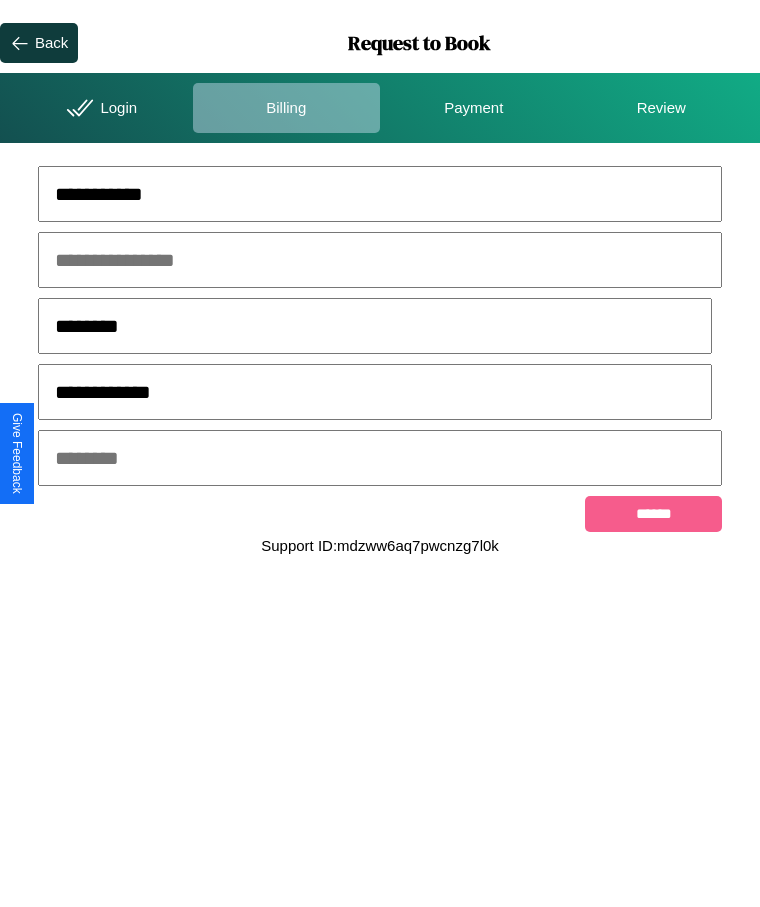 type on "**********" 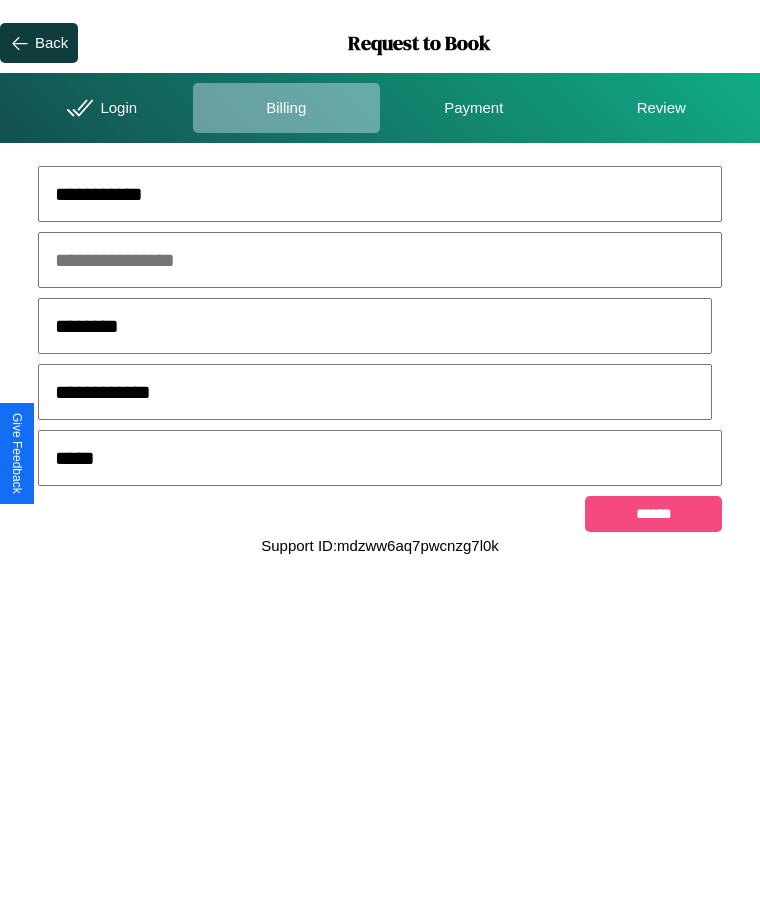 type on "*****" 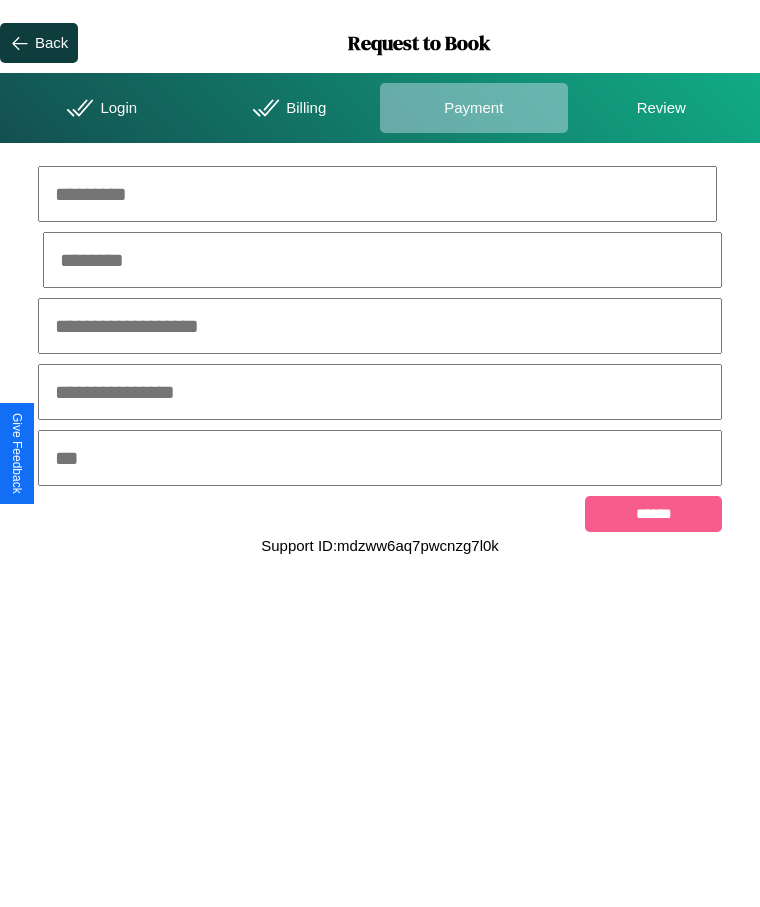 click at bounding box center [377, 194] 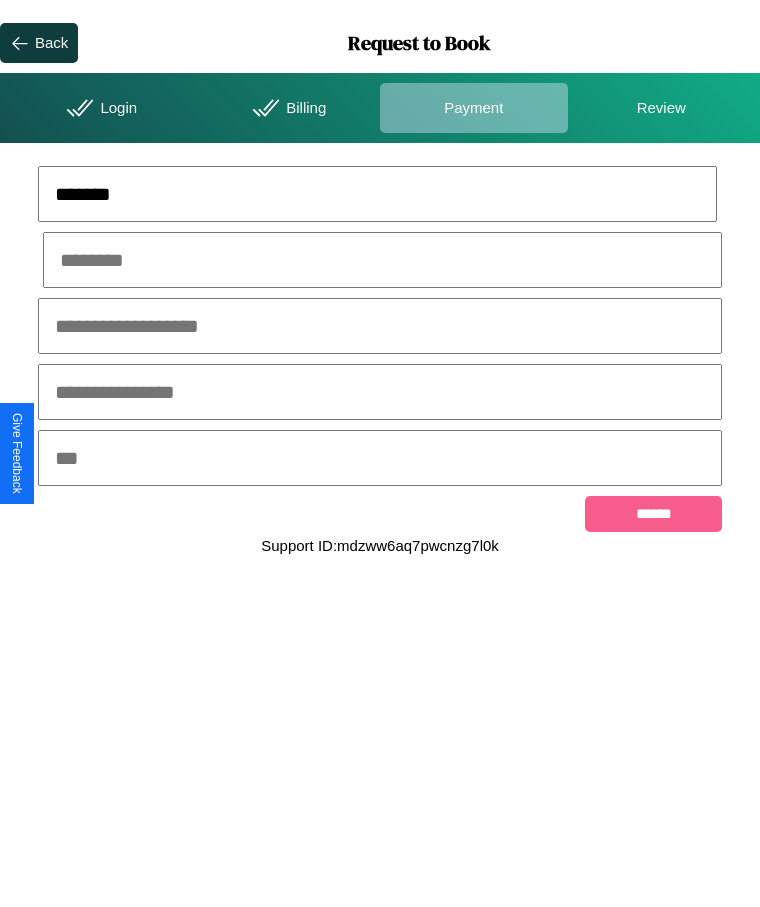 type on "*******" 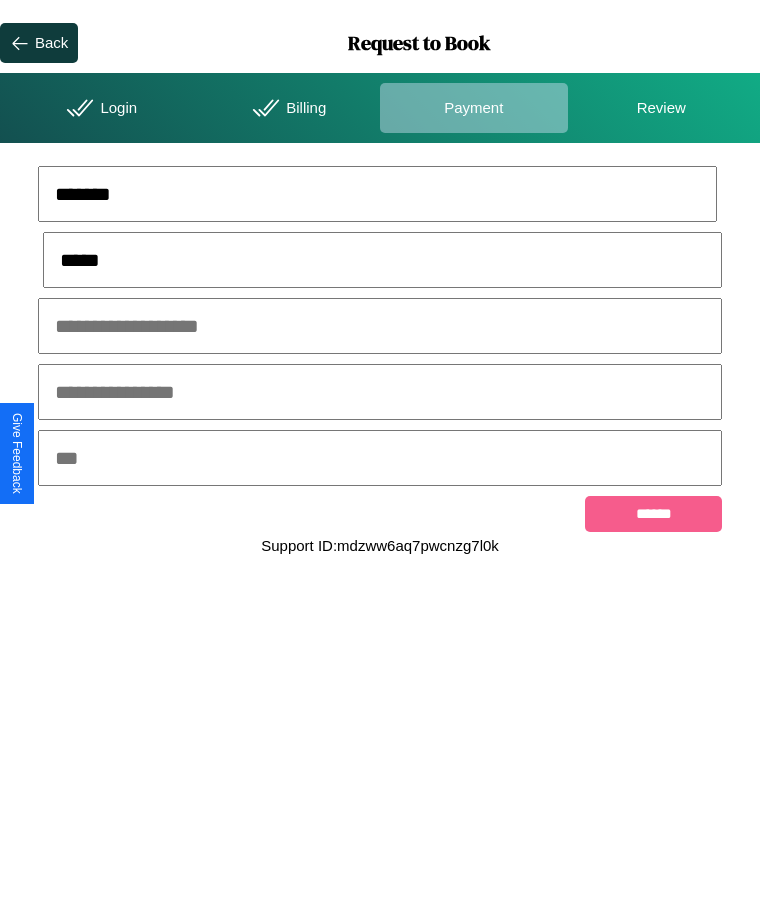 type on "*****" 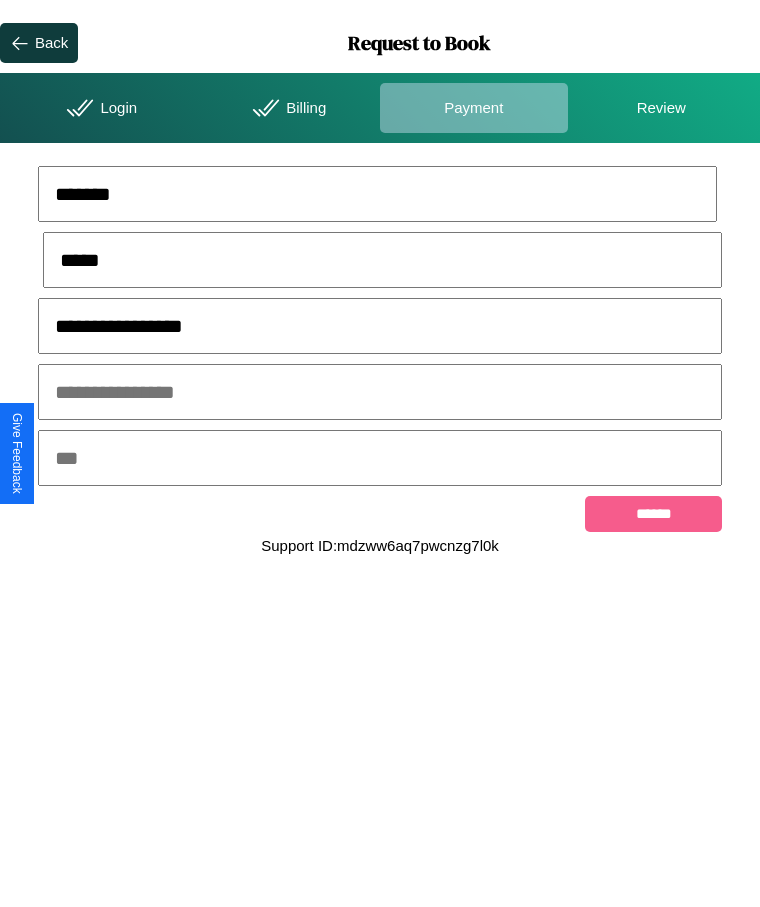 type on "**********" 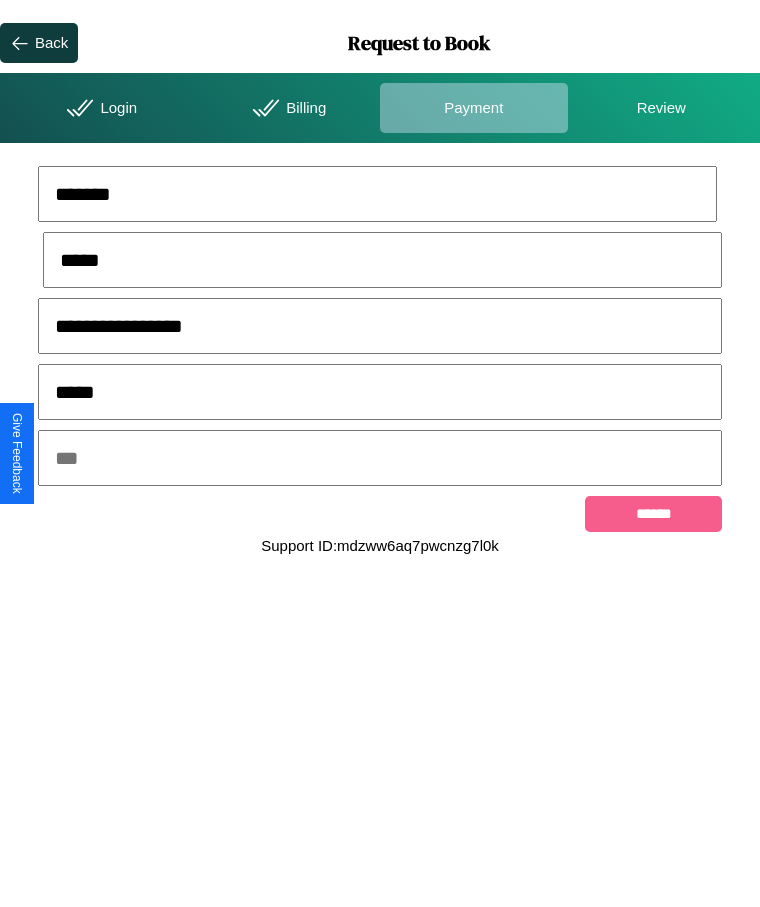 type on "*****" 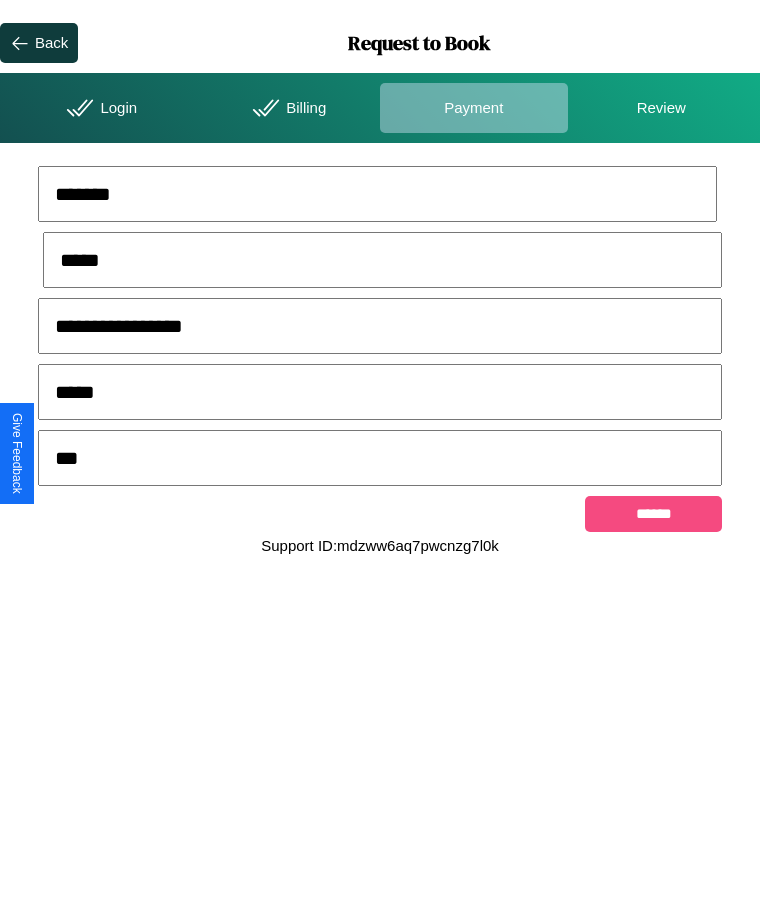 type on "***" 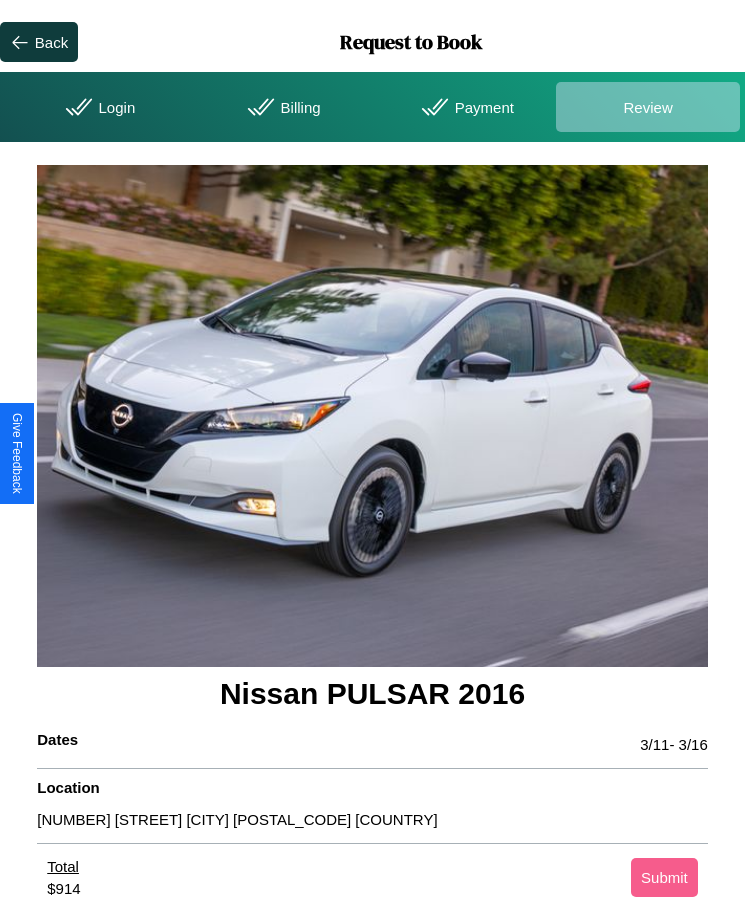 scroll, scrollTop: 2, scrollLeft: 0, axis: vertical 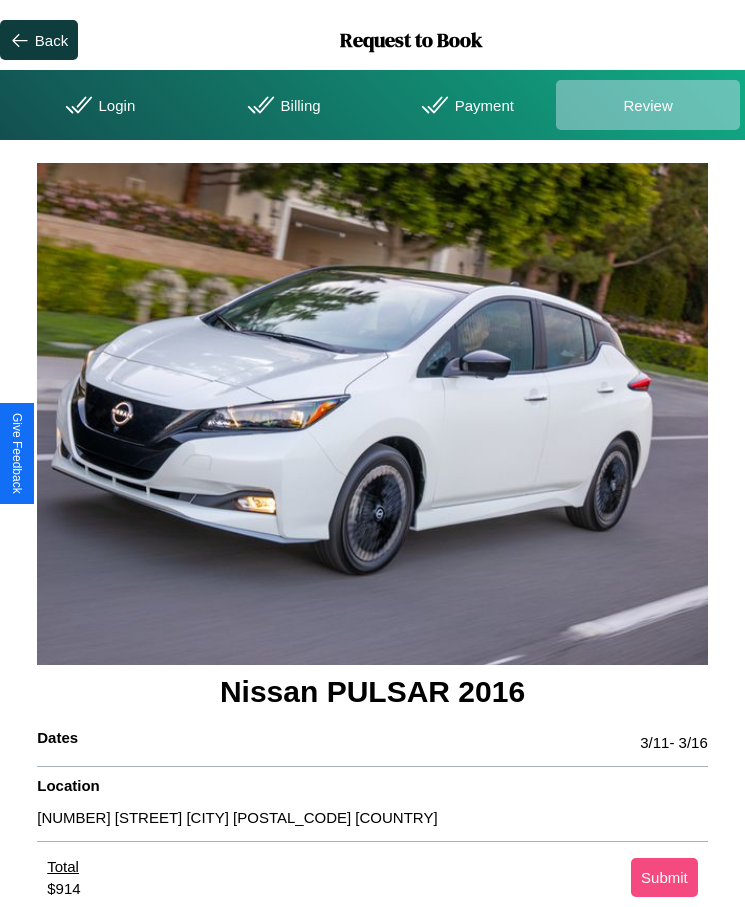 click on "Submit" at bounding box center [664, 877] 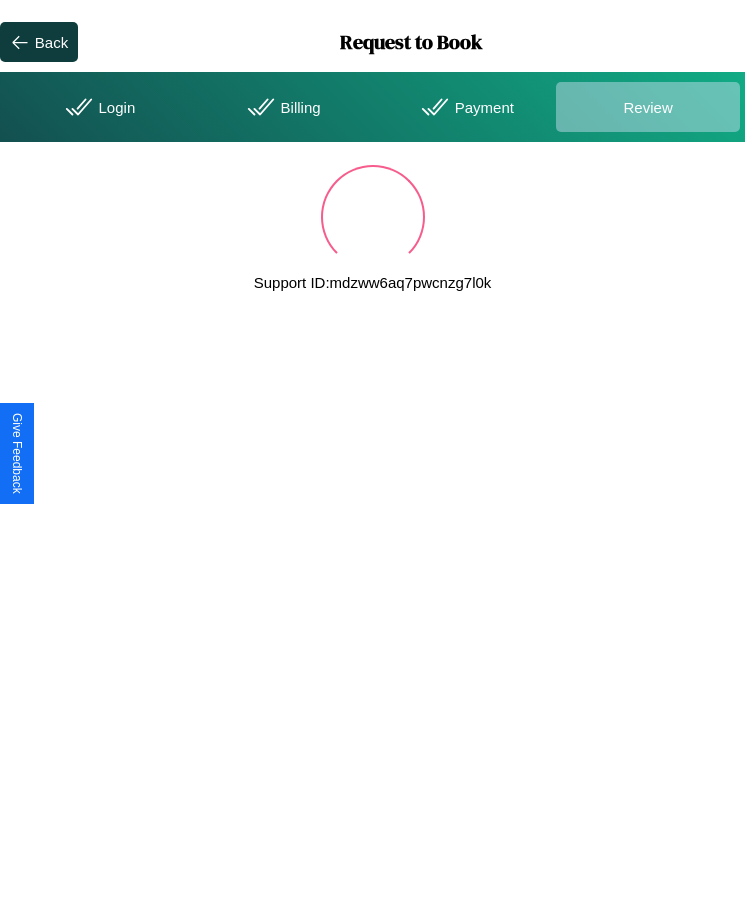 scroll, scrollTop: 0, scrollLeft: 0, axis: both 